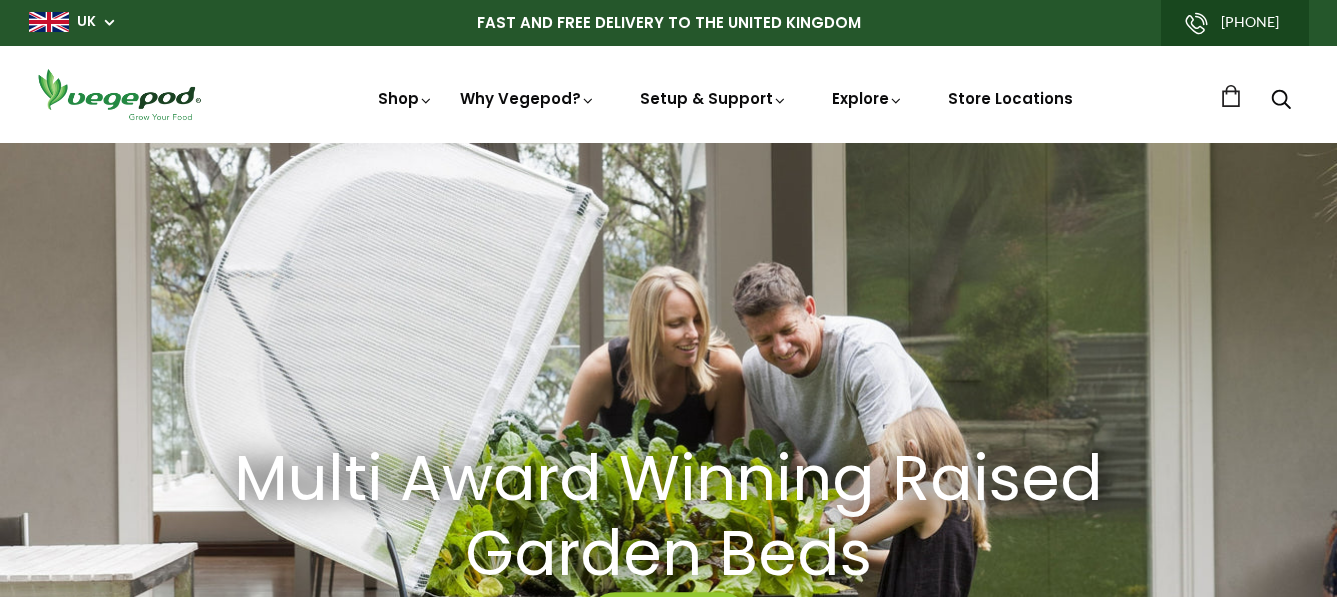 scroll, scrollTop: 0, scrollLeft: 0, axis: both 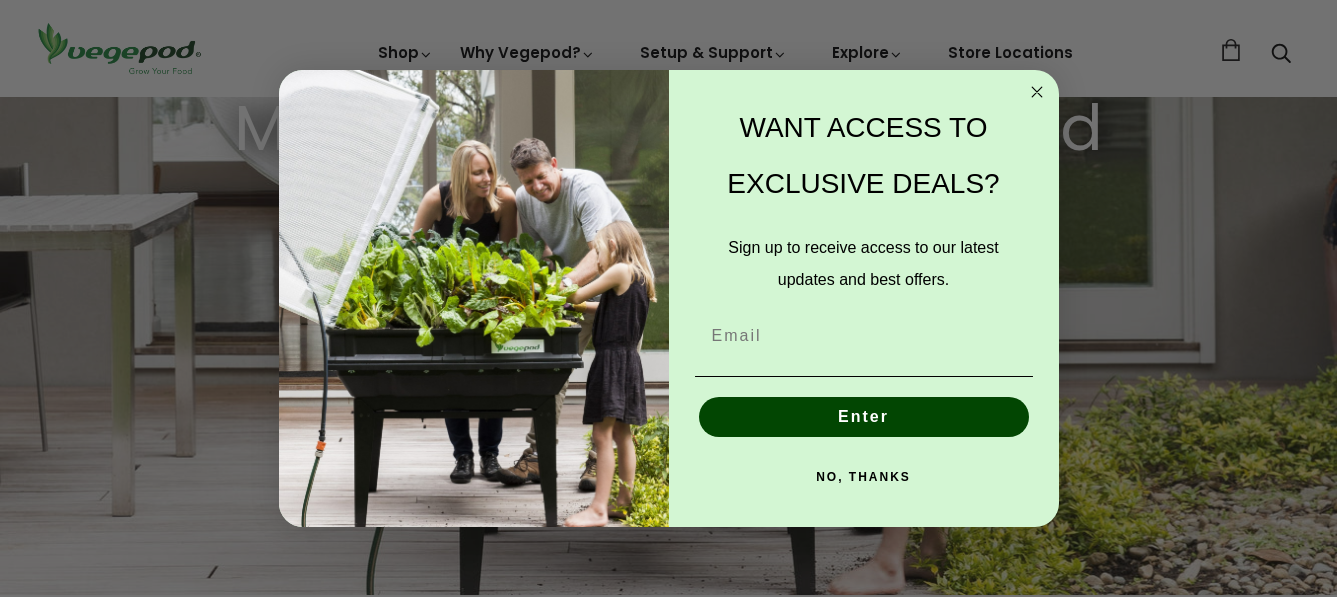 click 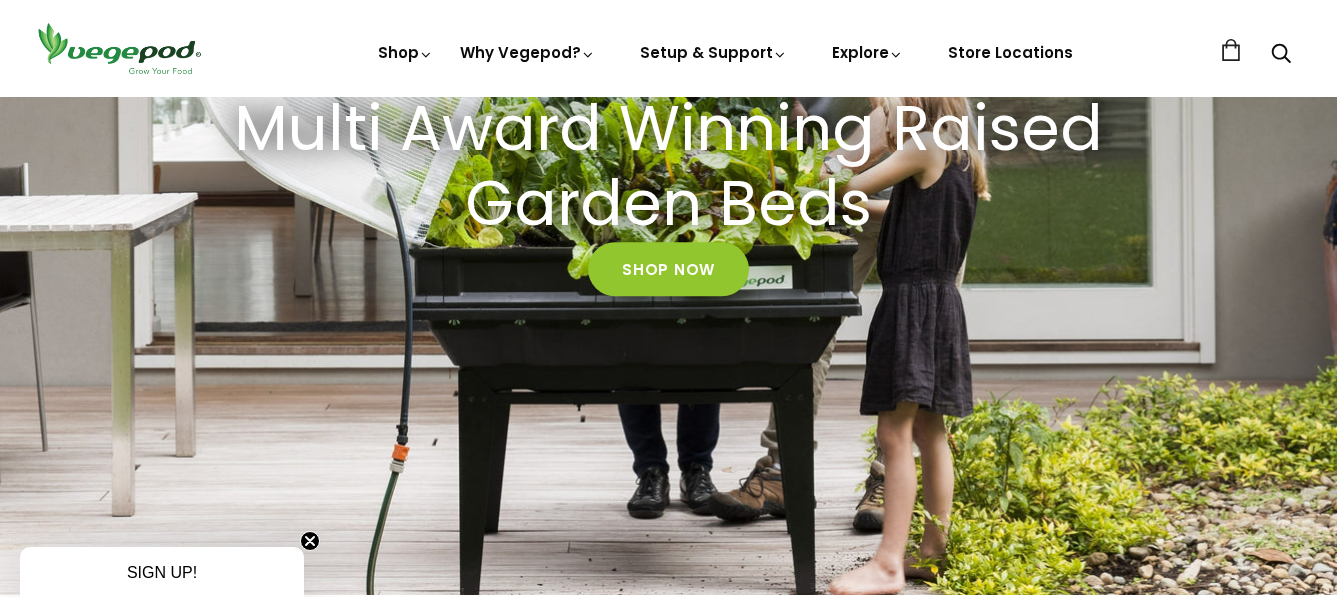scroll, scrollTop: 0, scrollLeft: 318, axis: horizontal 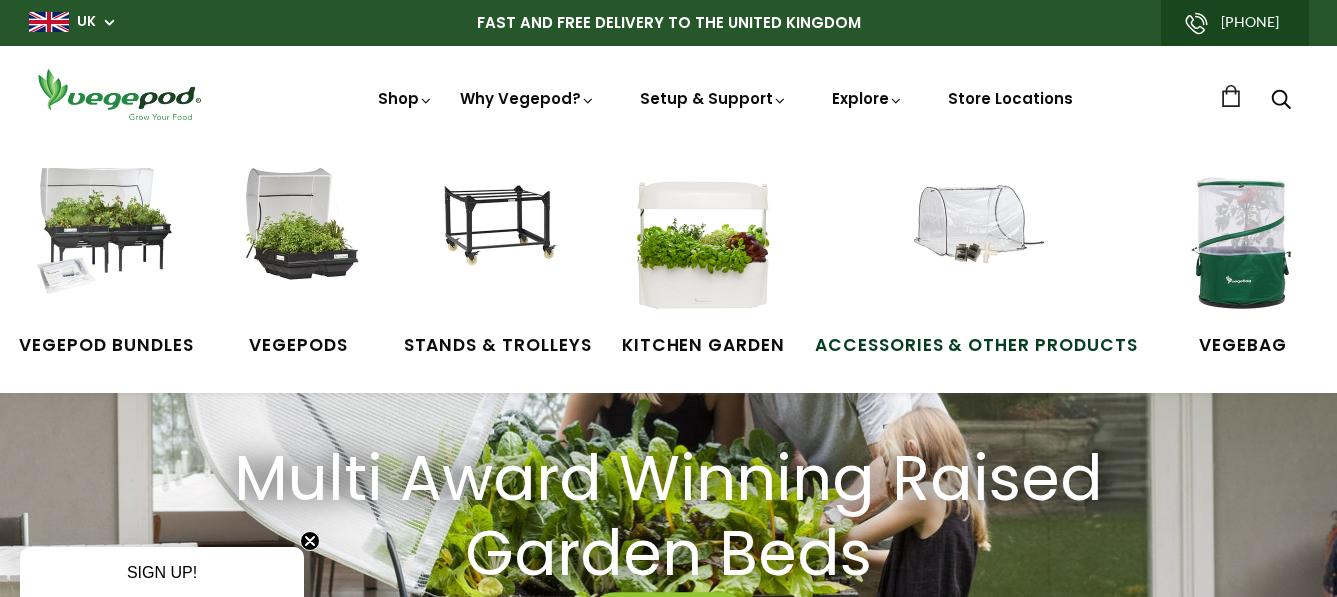 click at bounding box center [976, 243] 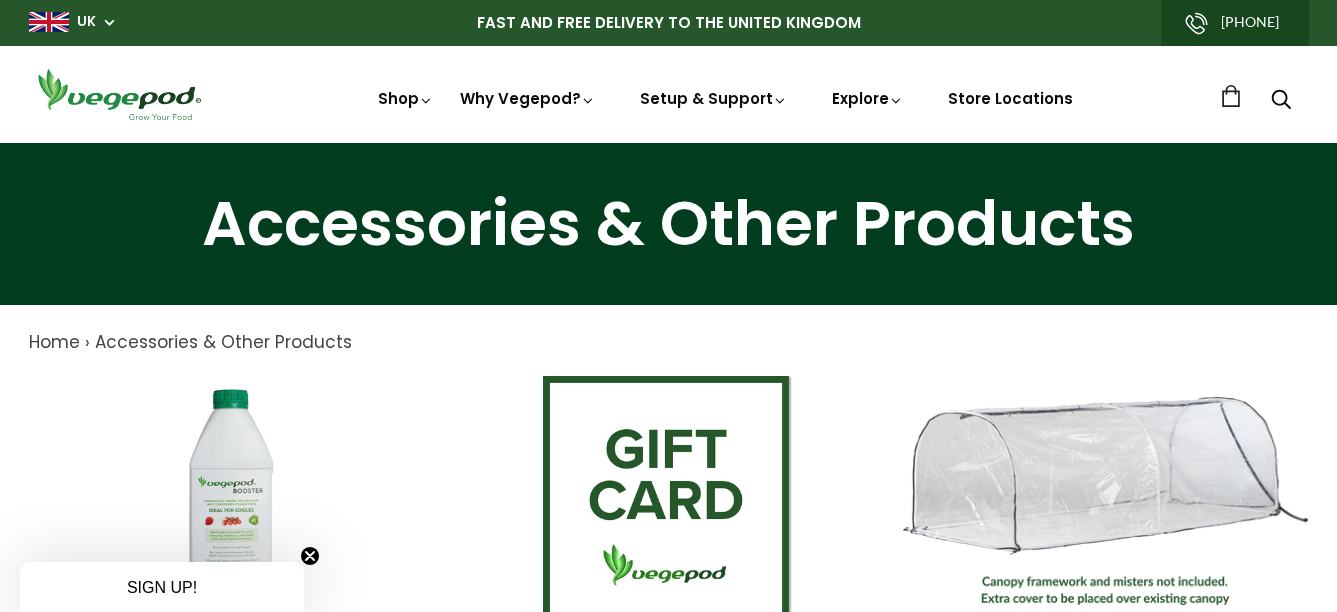 scroll, scrollTop: 0, scrollLeft: 0, axis: both 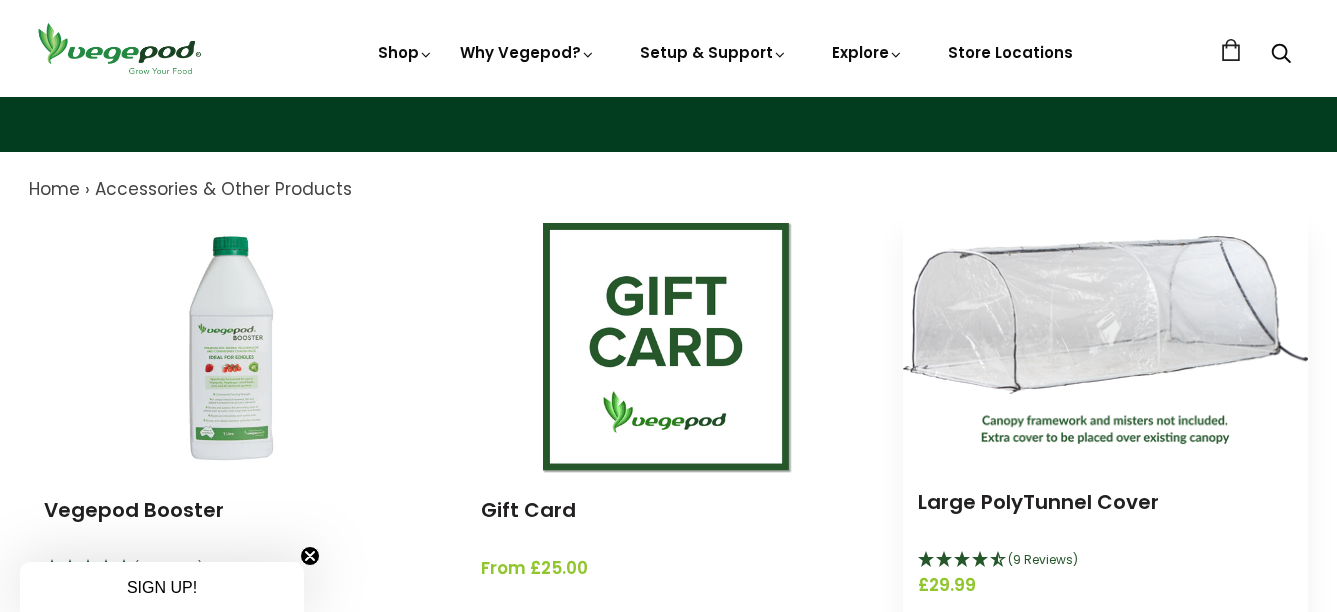click at bounding box center (1105, 340) 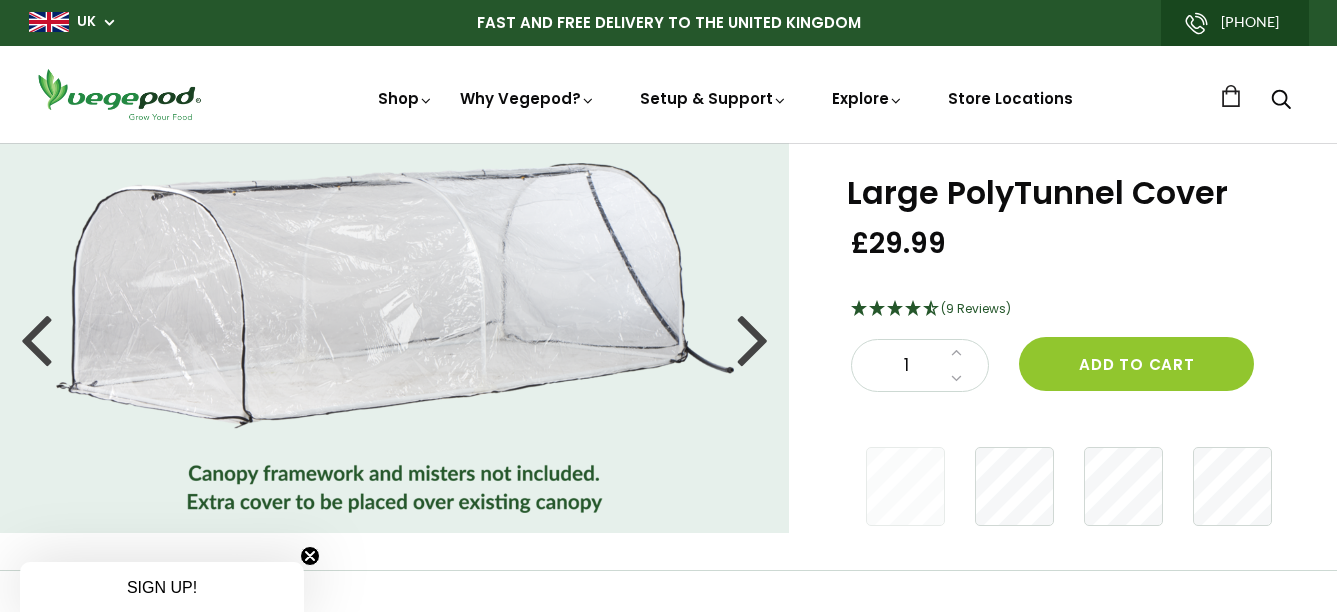 scroll, scrollTop: 0, scrollLeft: 0, axis: both 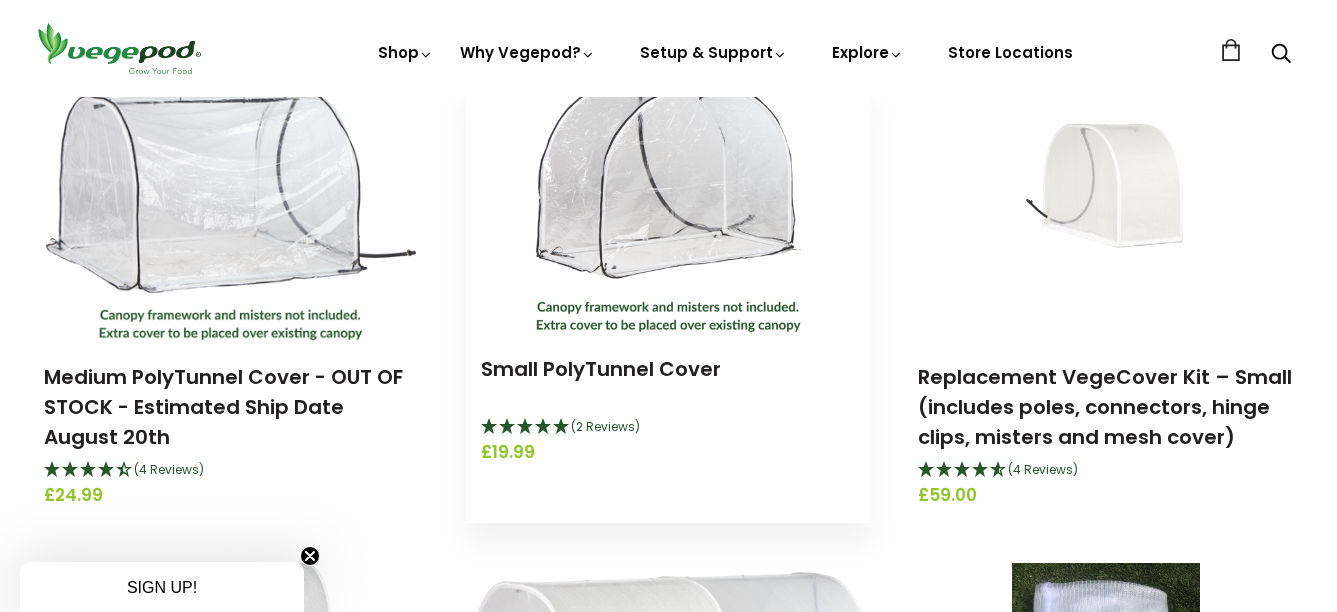 click at bounding box center [668, 207] 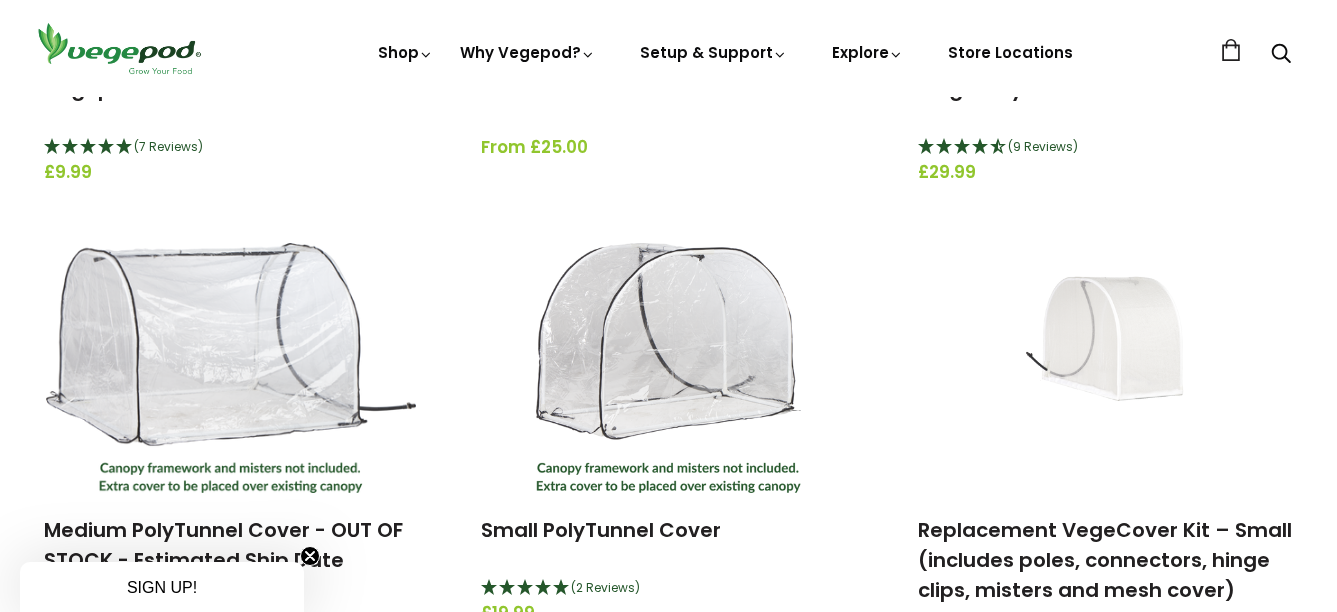 scroll, scrollTop: 543, scrollLeft: 0, axis: vertical 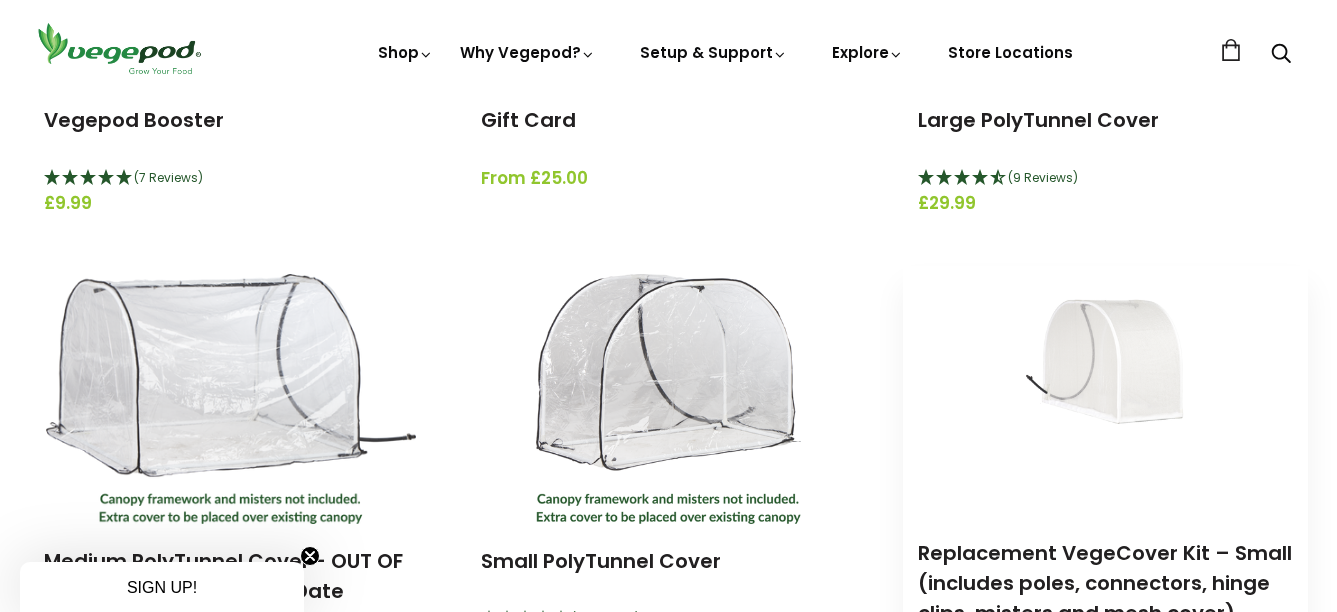 click at bounding box center [1105, 391] 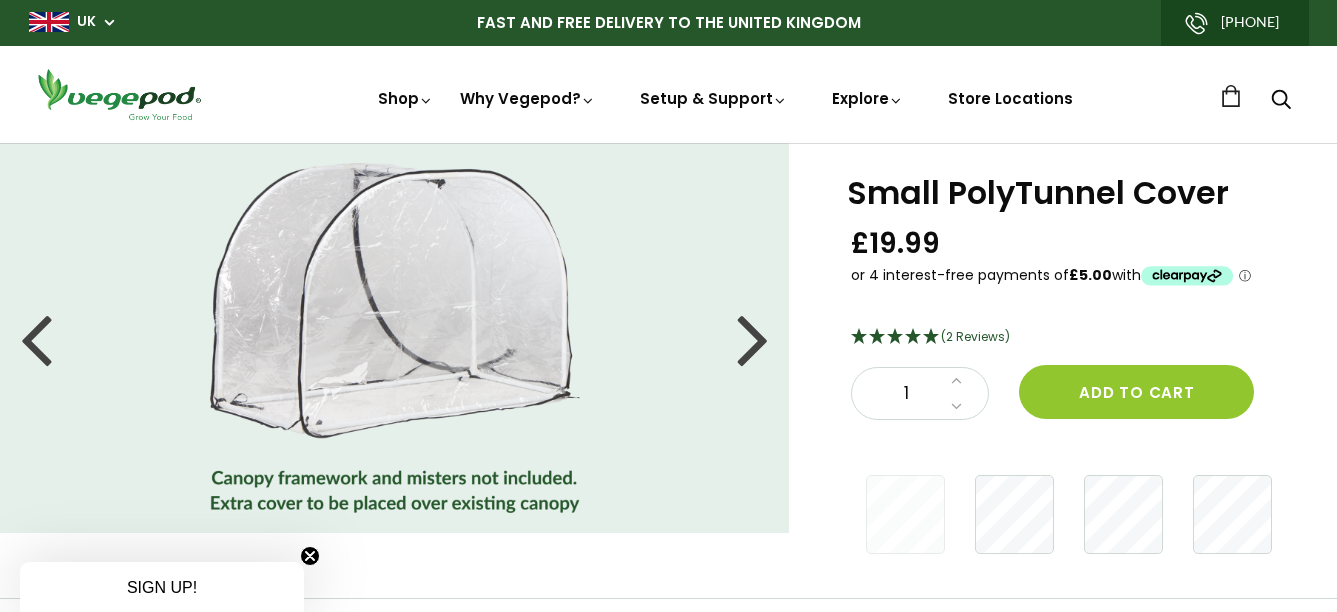 scroll, scrollTop: 0, scrollLeft: 0, axis: both 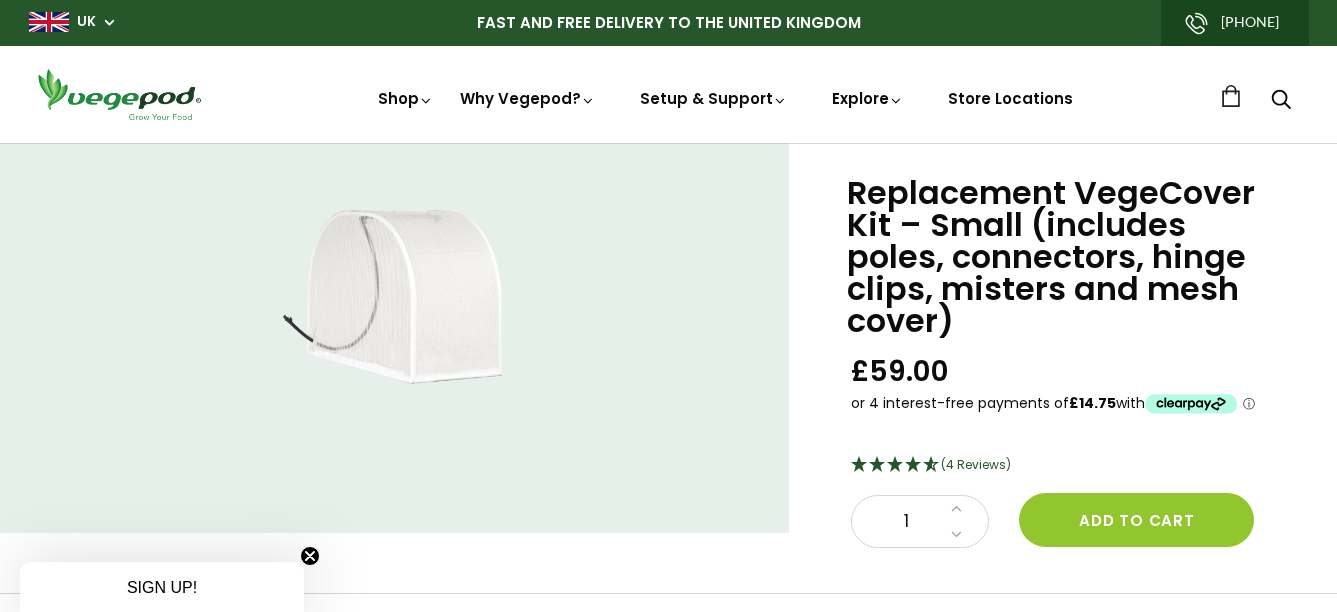 click at bounding box center (394, 338) 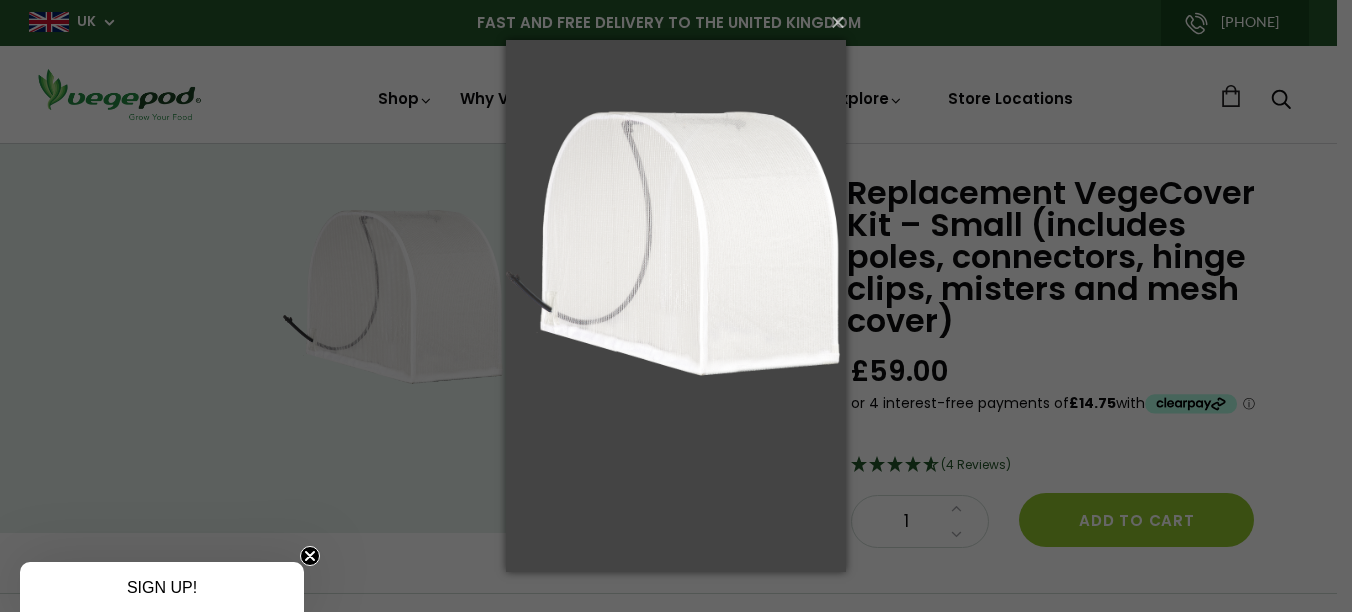 click on "× Loading..." at bounding box center (676, 306) 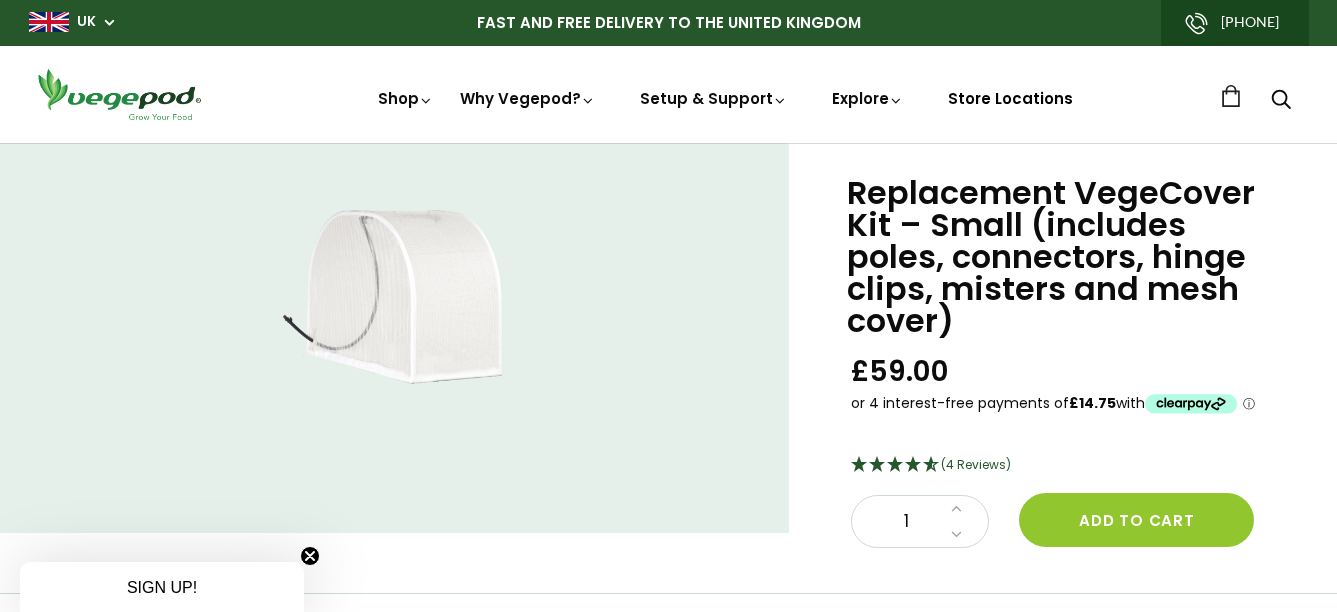 click on "Store Locations" at bounding box center (1010, 98) 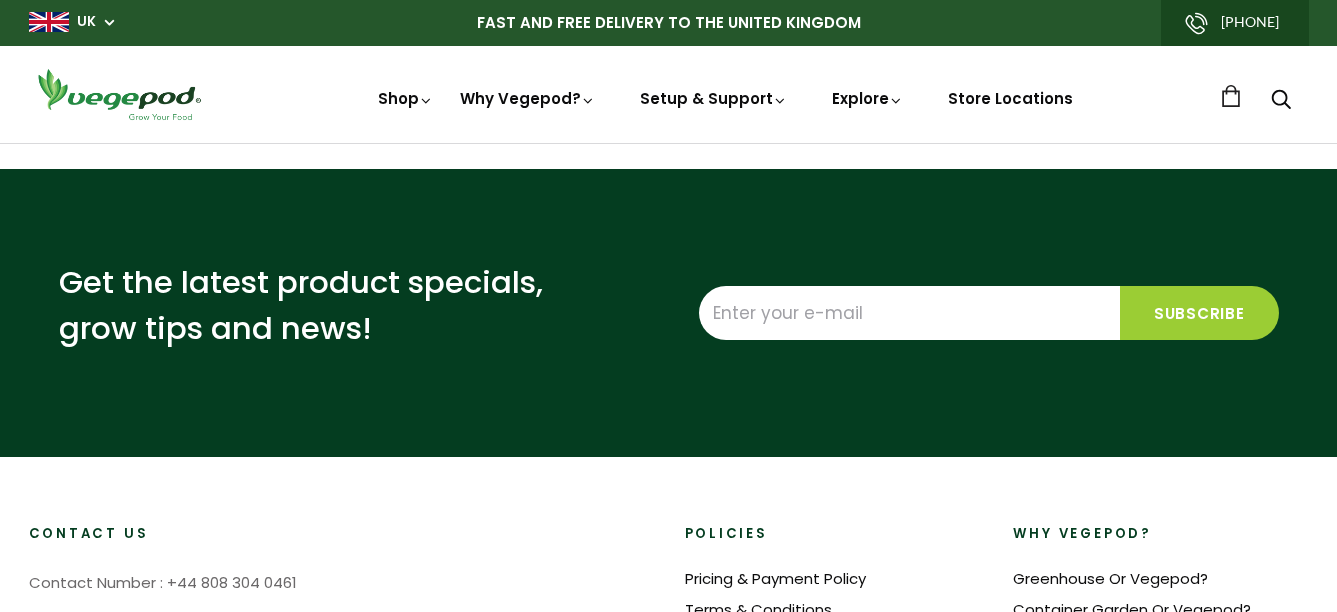scroll, scrollTop: 0, scrollLeft: 0, axis: both 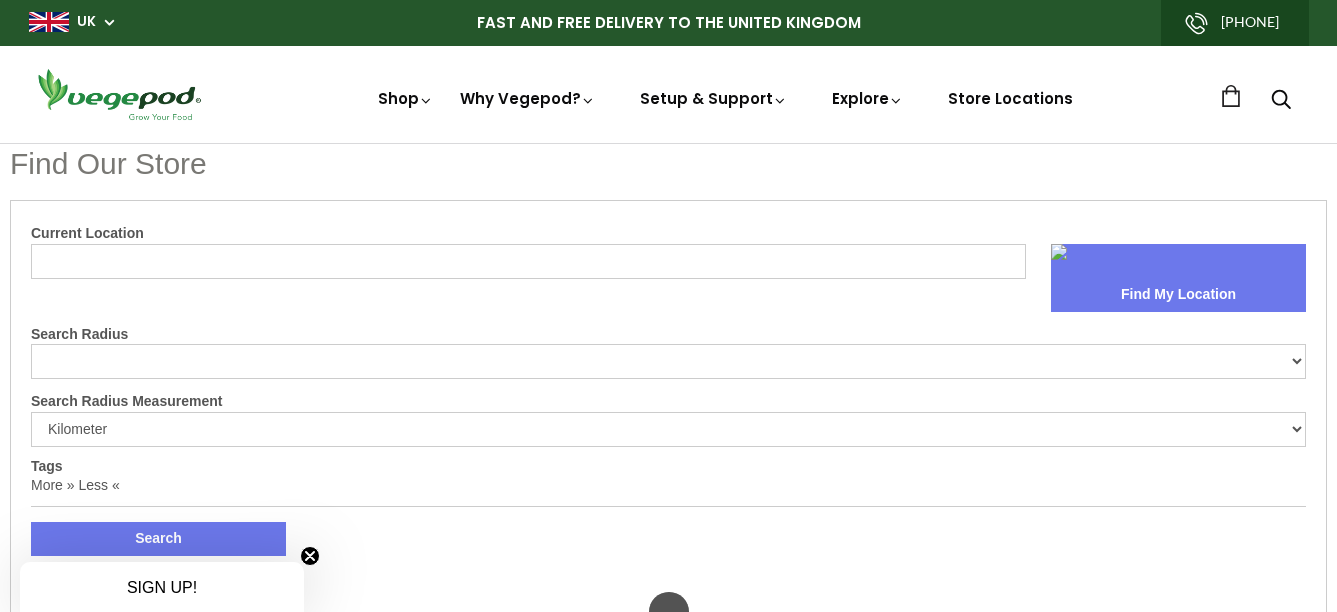 drag, startPoint x: 1336, startPoint y: 95, endPoint x: 1355, endPoint y: 134, distance: 43.382023 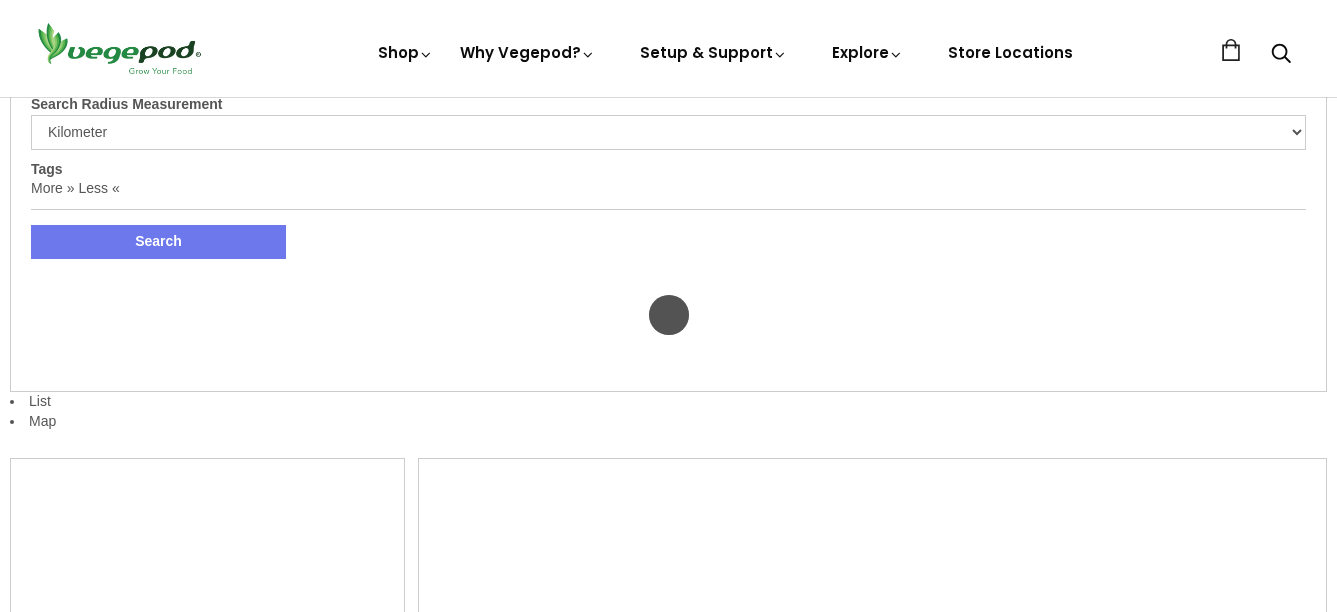 scroll, scrollTop: 301, scrollLeft: 0, axis: vertical 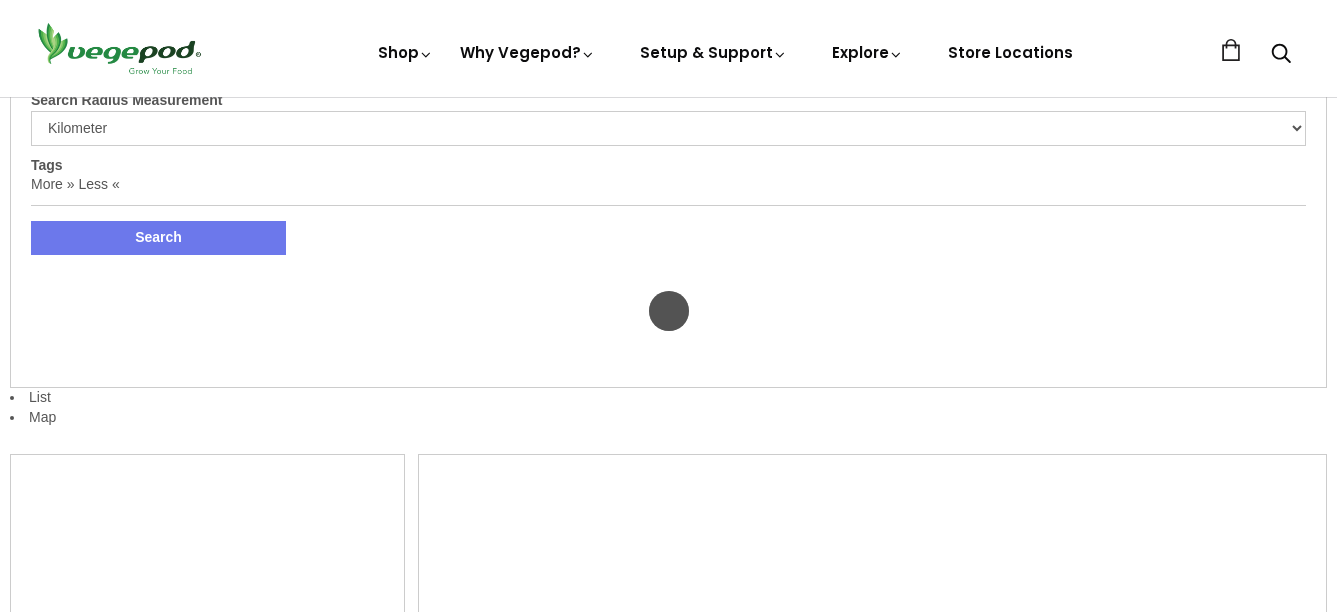 select on "m" 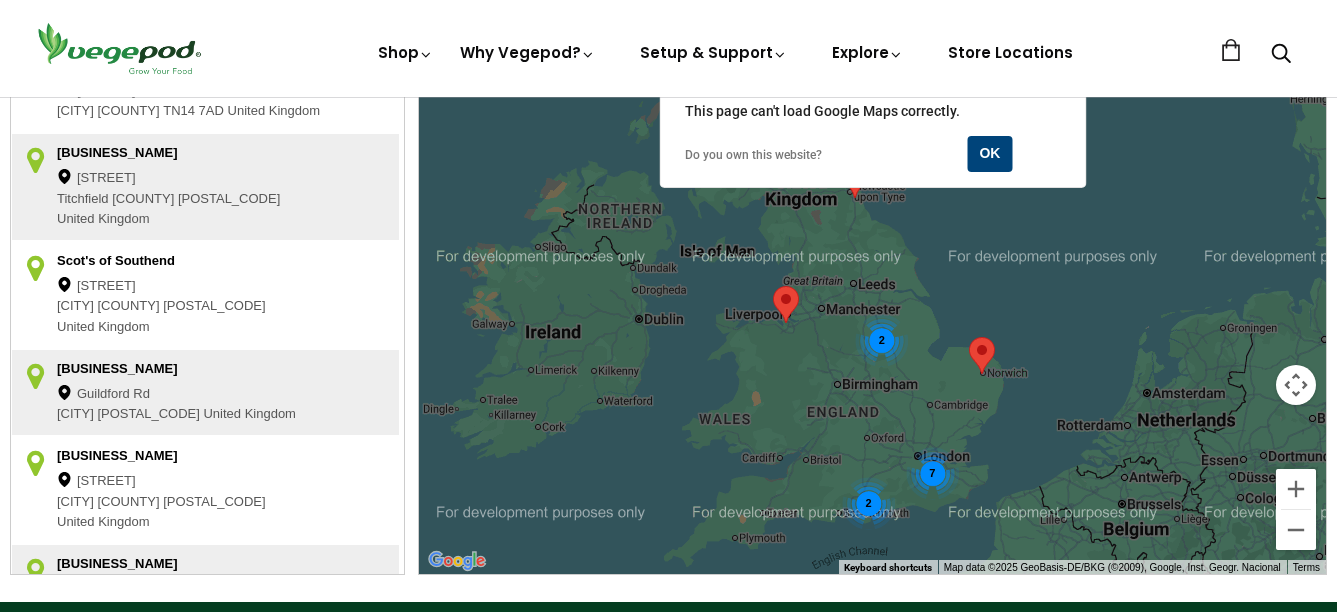 scroll, scrollTop: 576, scrollLeft: 0, axis: vertical 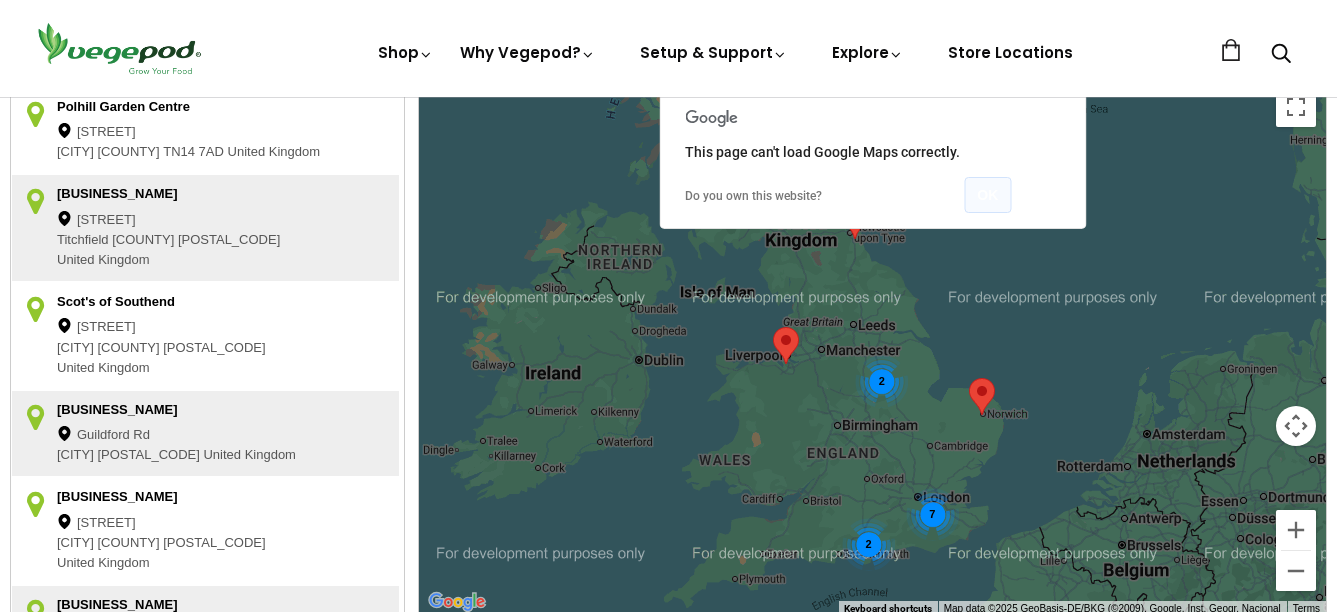 click on "OK" at bounding box center [987, 195] 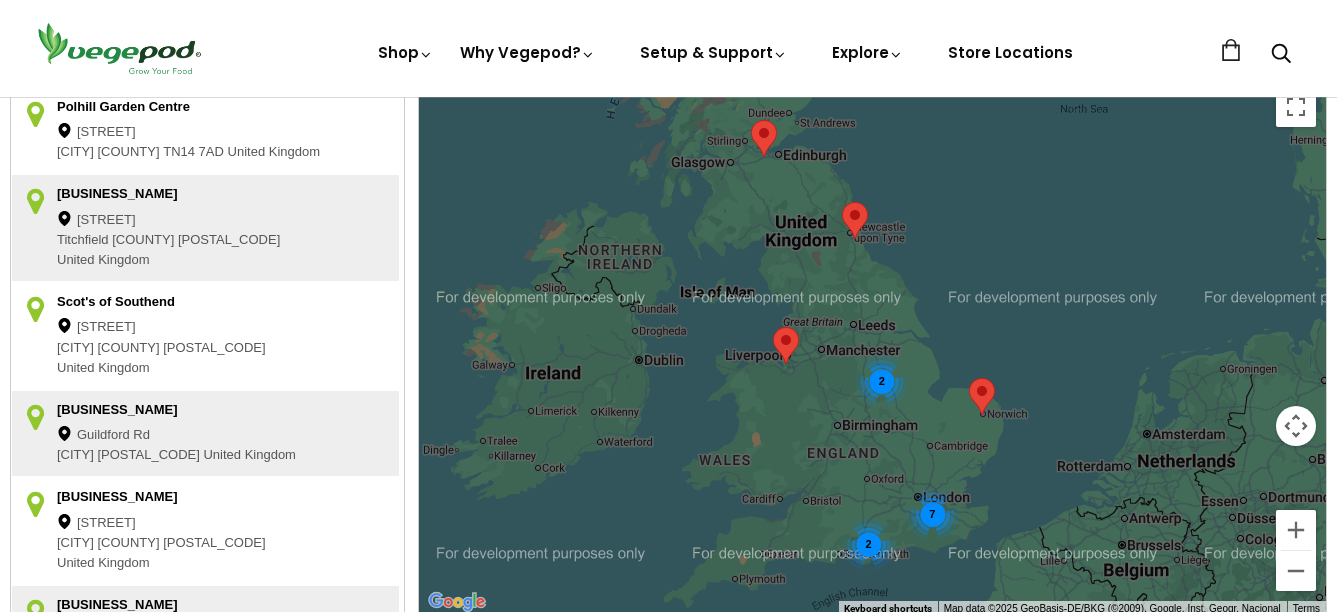 click on "7" at bounding box center (931, 513) 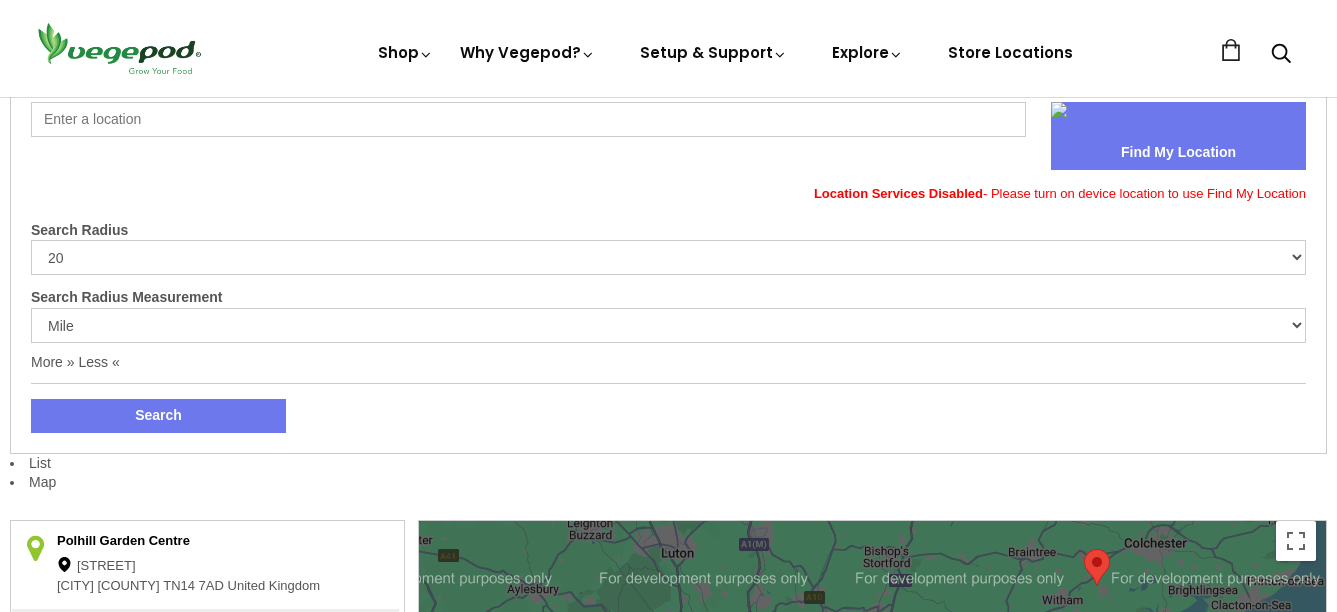 scroll, scrollTop: 0, scrollLeft: 0, axis: both 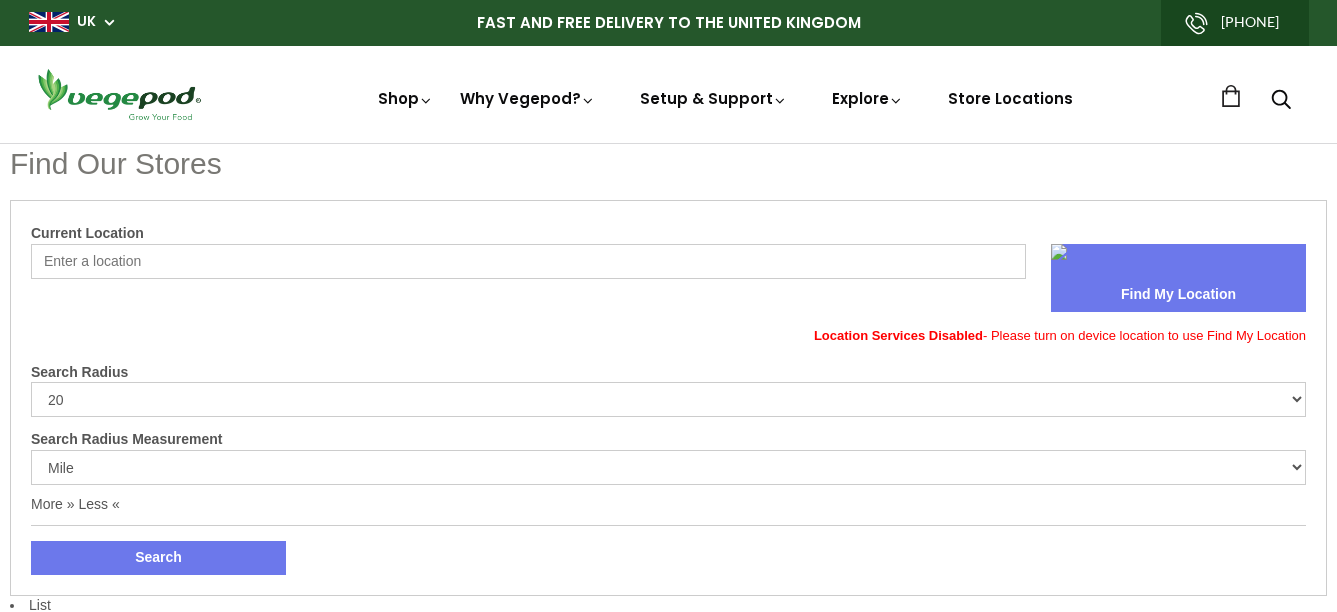 click on "Current Location" at bounding box center (528, 261) 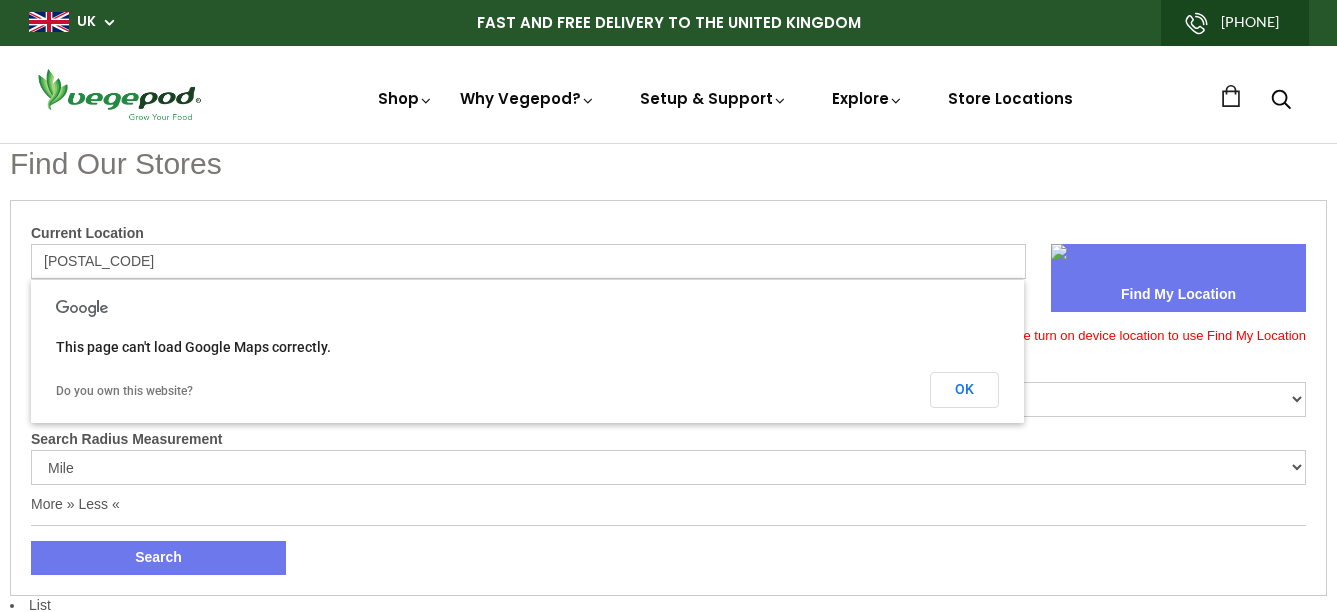 click on "Search" at bounding box center [158, 558] 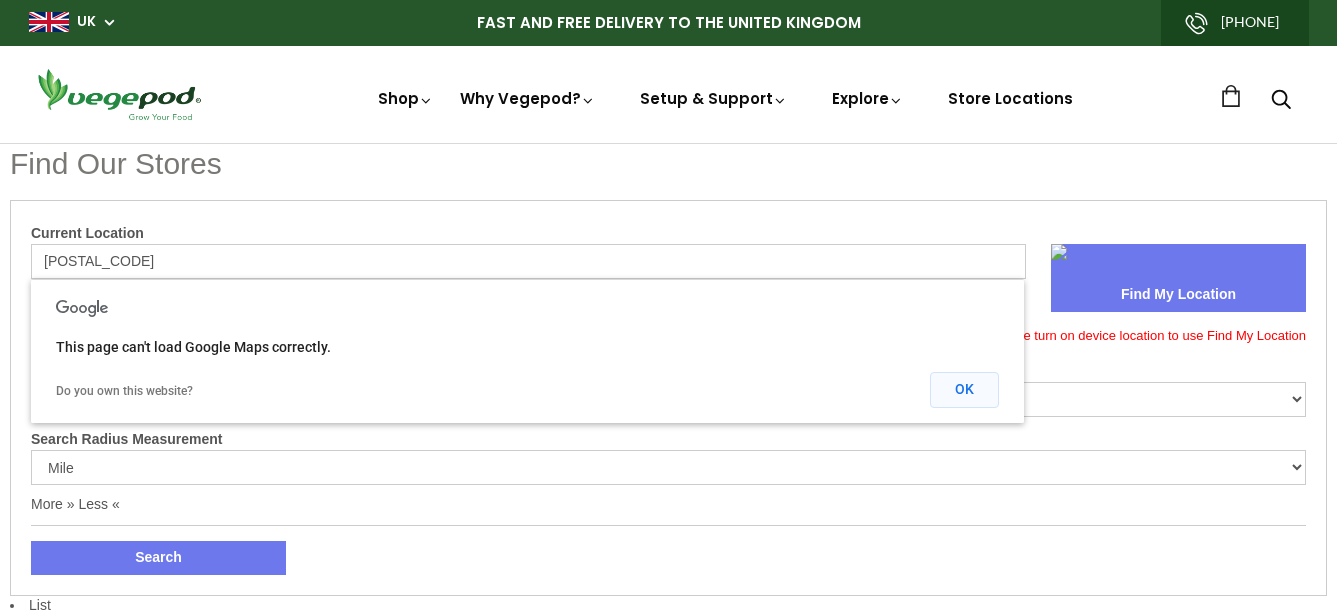 click on "OK" at bounding box center [964, 390] 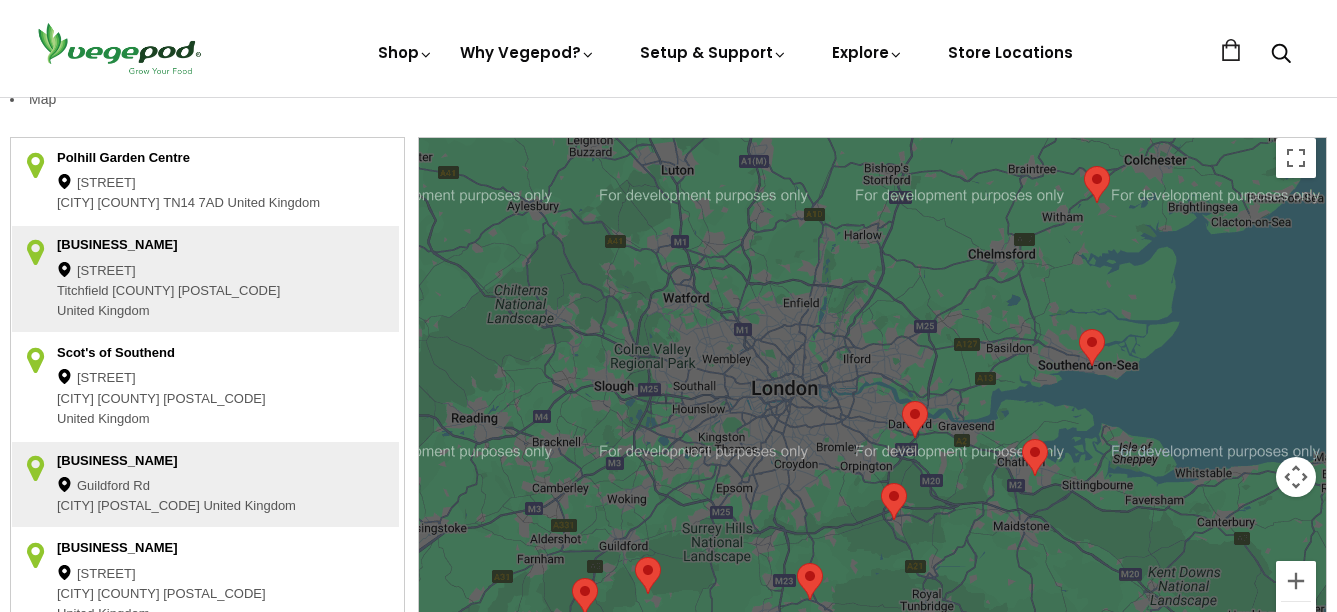 scroll, scrollTop: 544, scrollLeft: 0, axis: vertical 